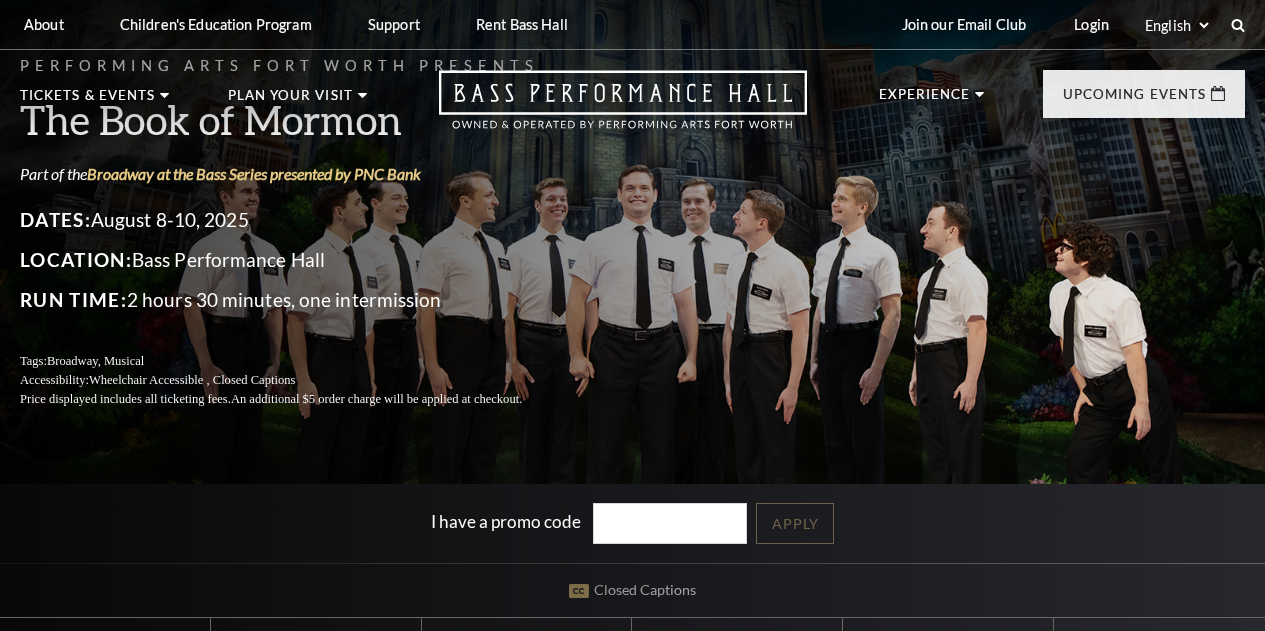 scroll, scrollTop: 0, scrollLeft: 0, axis: both 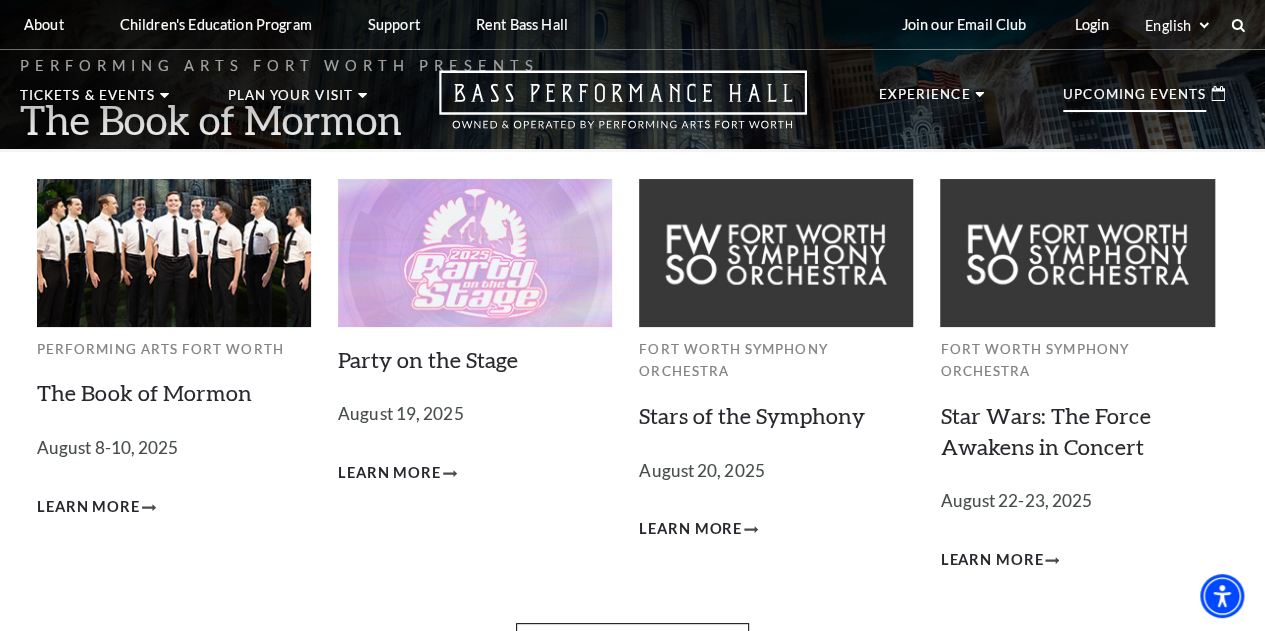 click at bounding box center (174, 252) 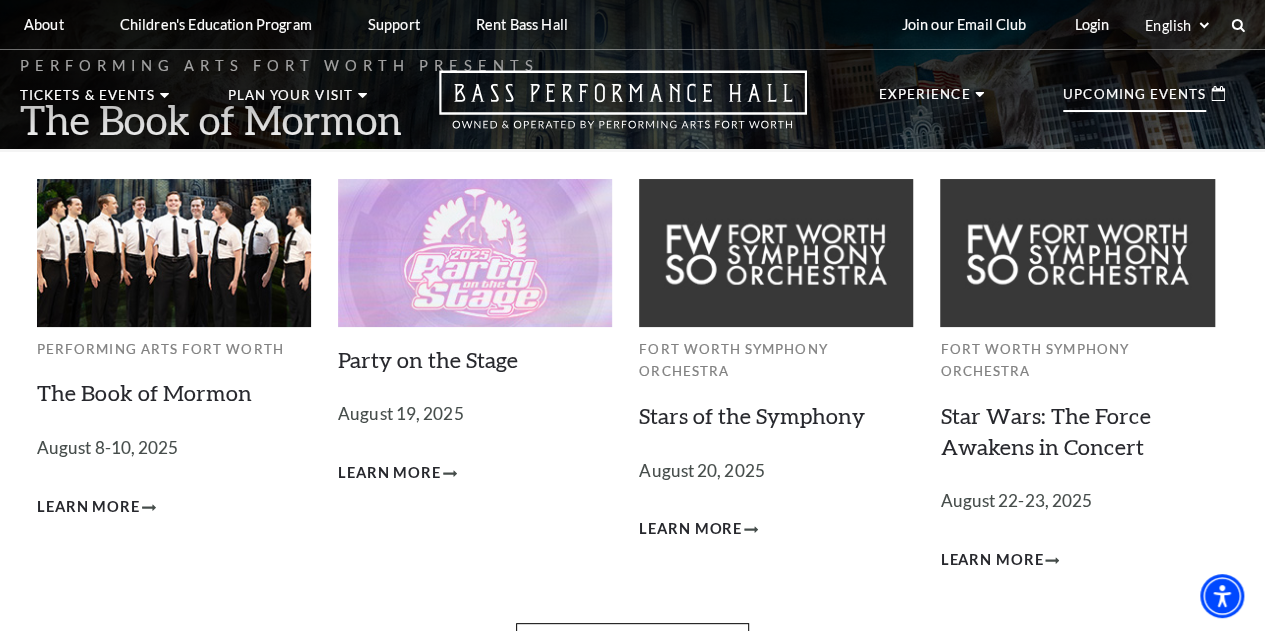 click on "Performing Arts Fort Worth" at bounding box center [174, 349] 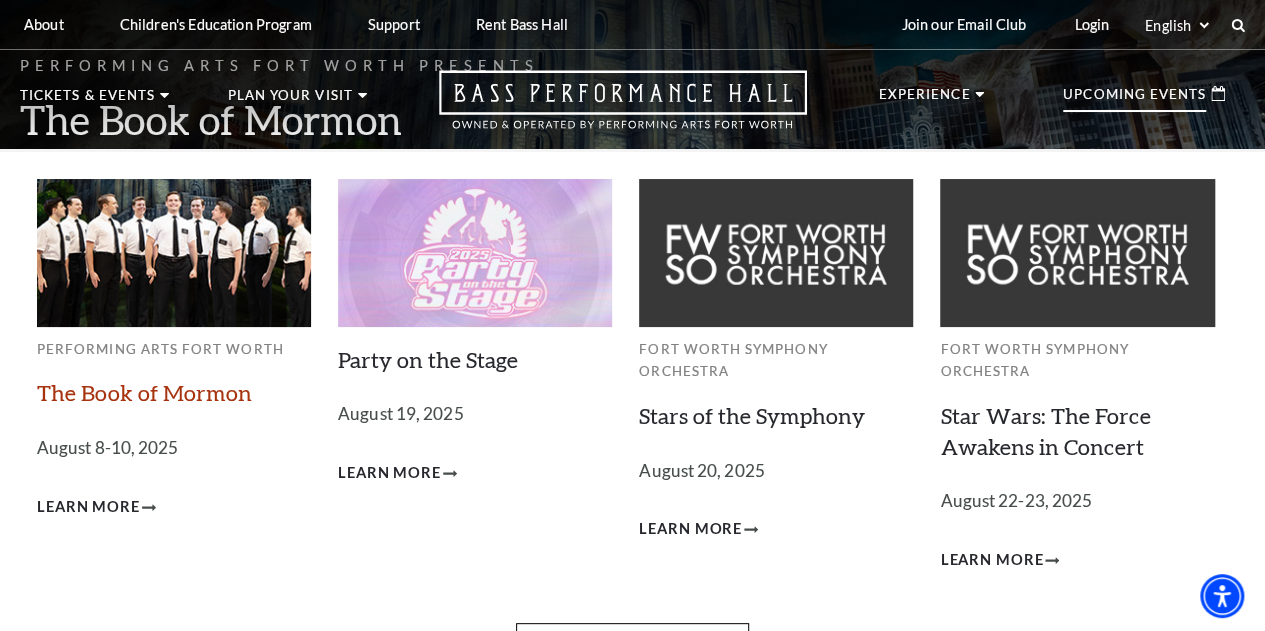 click on "The Book of Mormon" at bounding box center (144, 392) 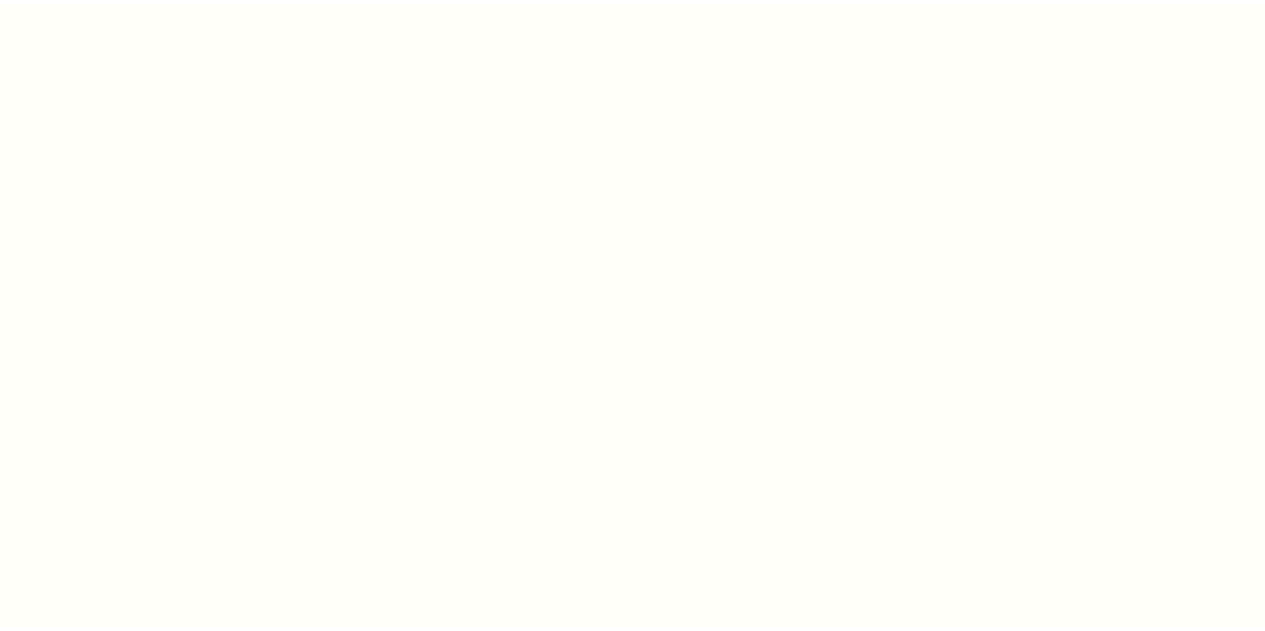scroll, scrollTop: 0, scrollLeft: 0, axis: both 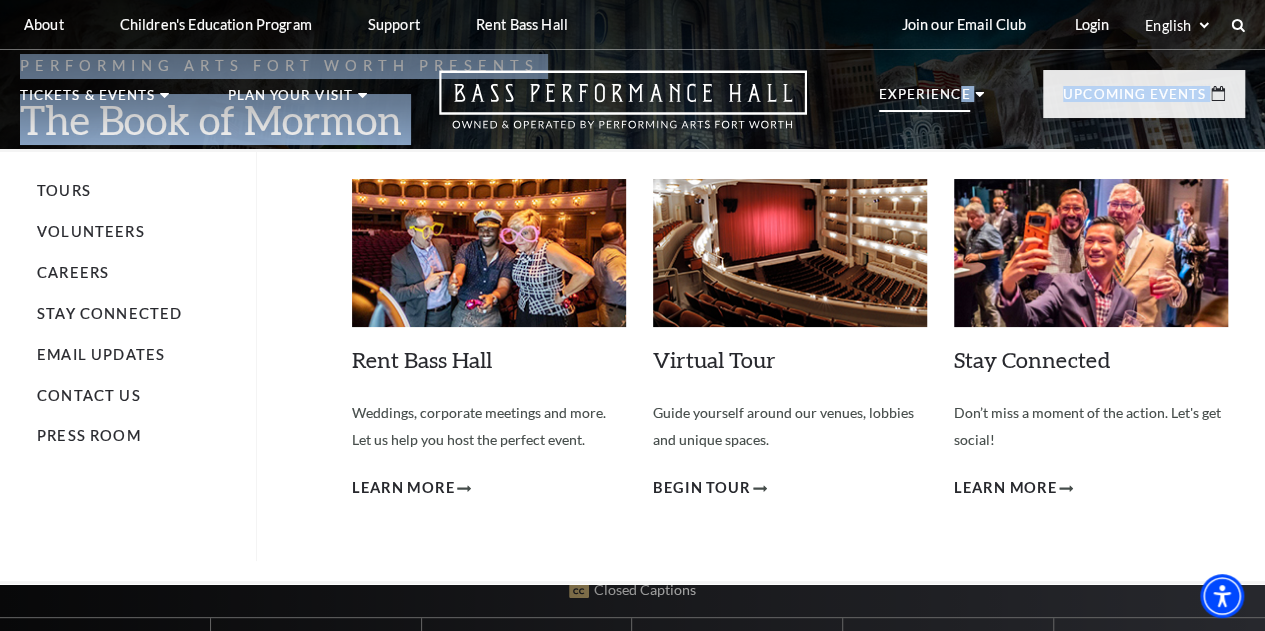 drag, startPoint x: 546, startPoint y: 214, endPoint x: 970, endPoint y: 145, distance: 429.5777 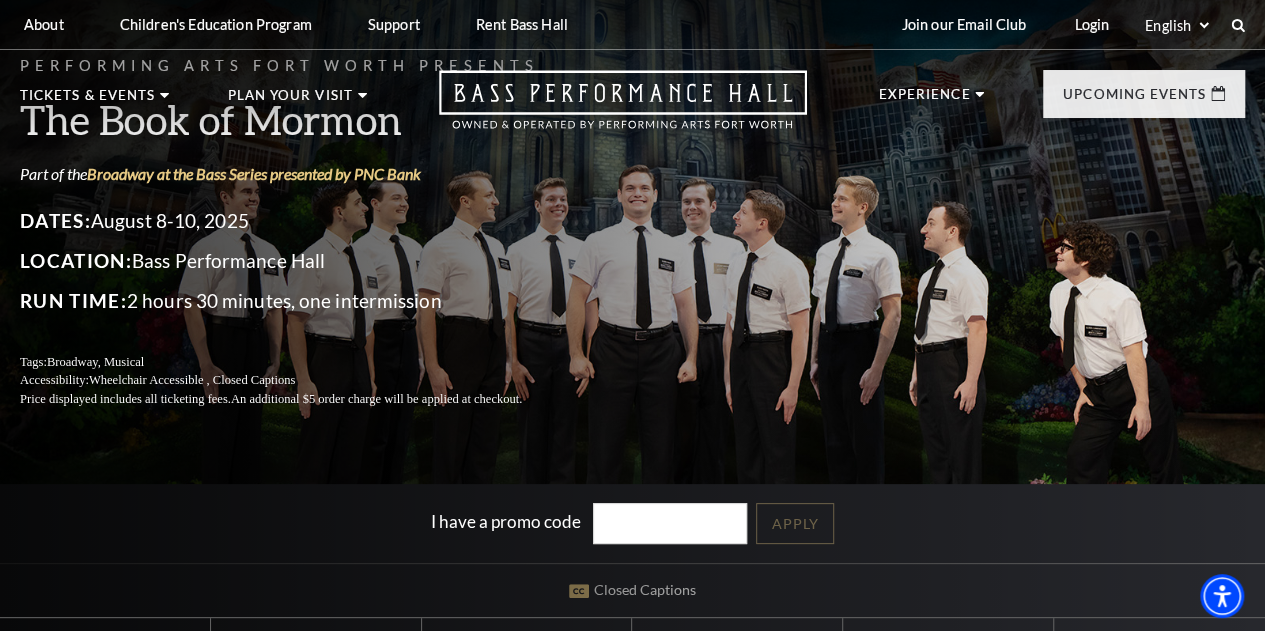 click on "About
Performing Arts Fort Worth
Bass Performance Hall
Maddox Muse Center
Resident Companies
Children's Education Program
The Program
Donate Now
Student Matinees
Broadway Bridges at Bass Performance Hall
Virtual Programming
Summer Camps
Literacy Program
Study Guides
Education Awards
Books At The Bass
CEP Faqs
Technical Theater Course
Support" at bounding box center [632, 24] 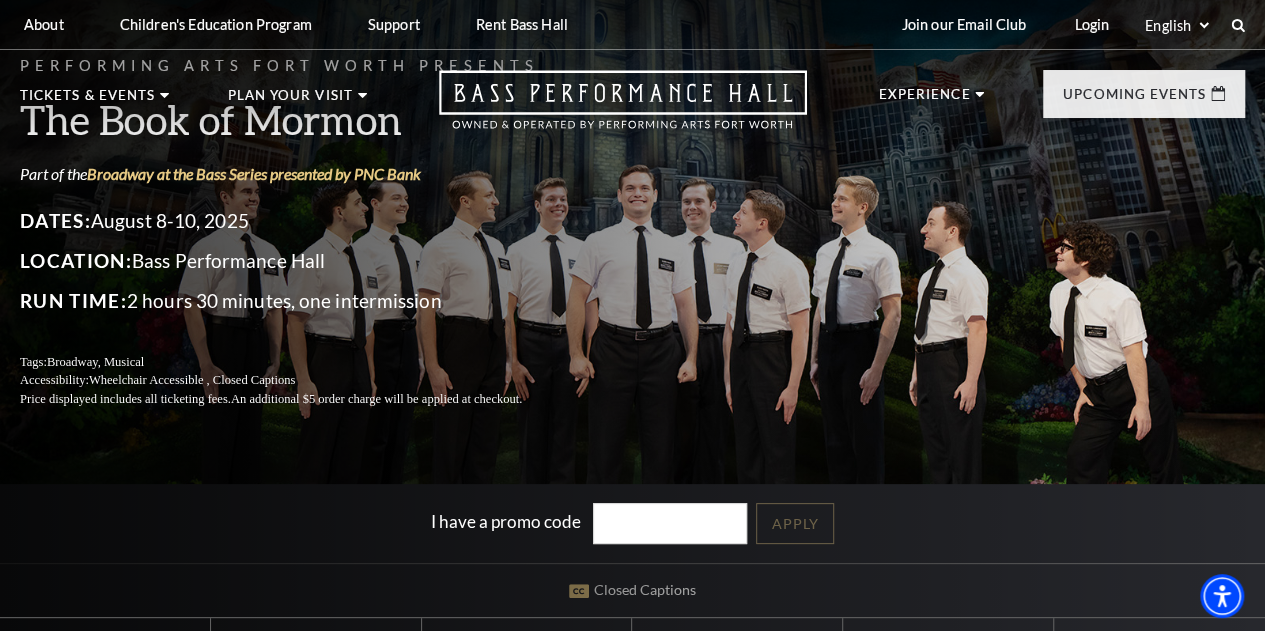 click on "About
Performing Arts Fort Worth
Bass Performance Hall
Maddox Muse Center
Resident Companies
Children's Education Program
The Program
Donate Now
Student Matinees
Broadway Bridges at Bass Performance Hall
Virtual Programming
Summer Camps
Literacy Program
Study Guides
Education Awards
Books At The Bass
CEP Faqs
Technical Theater Course
Support" at bounding box center (632, 24) 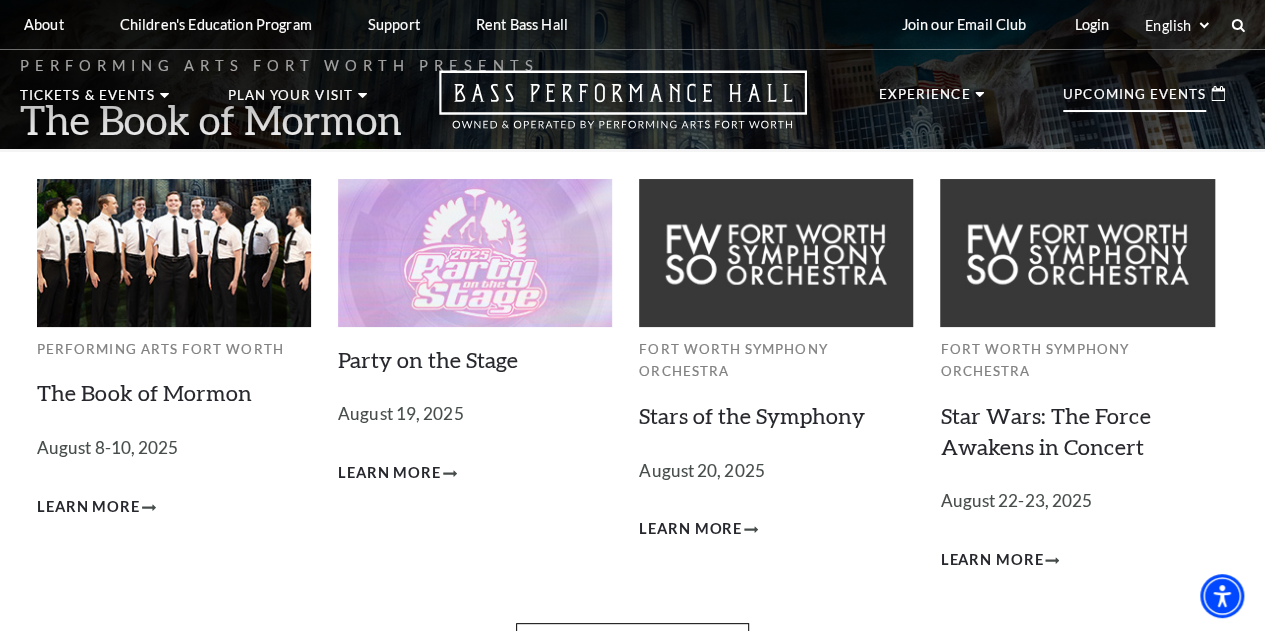 click on "Upcoming Events" at bounding box center (1134, 100) 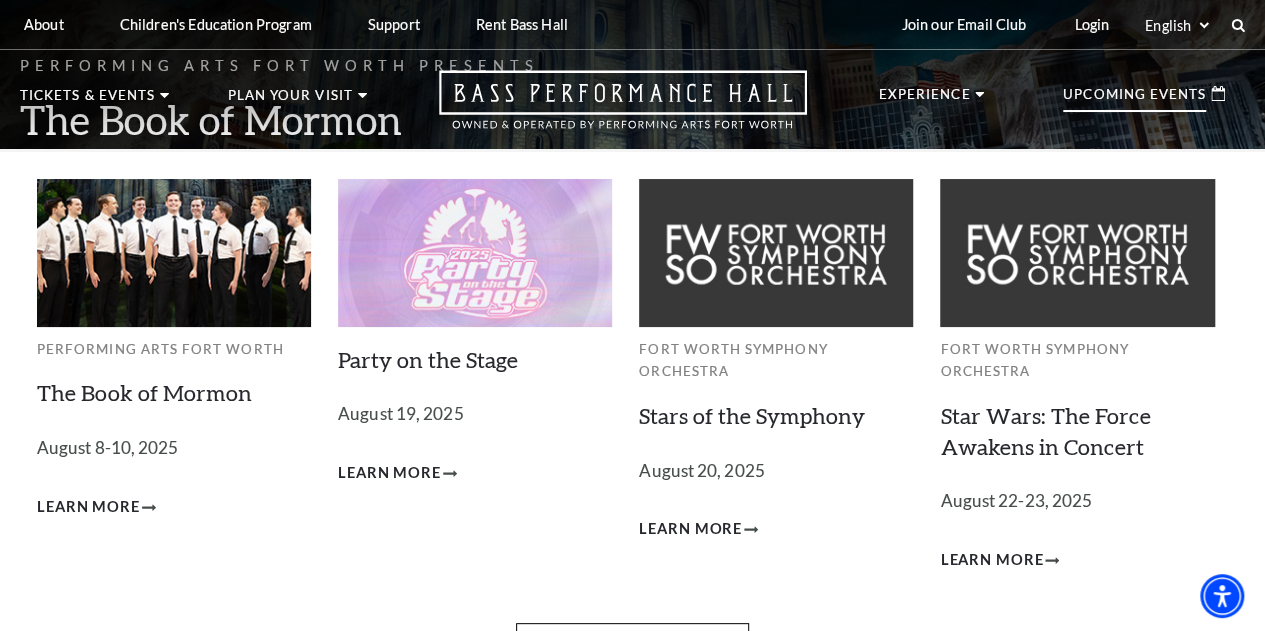 click at bounding box center (174, 252) 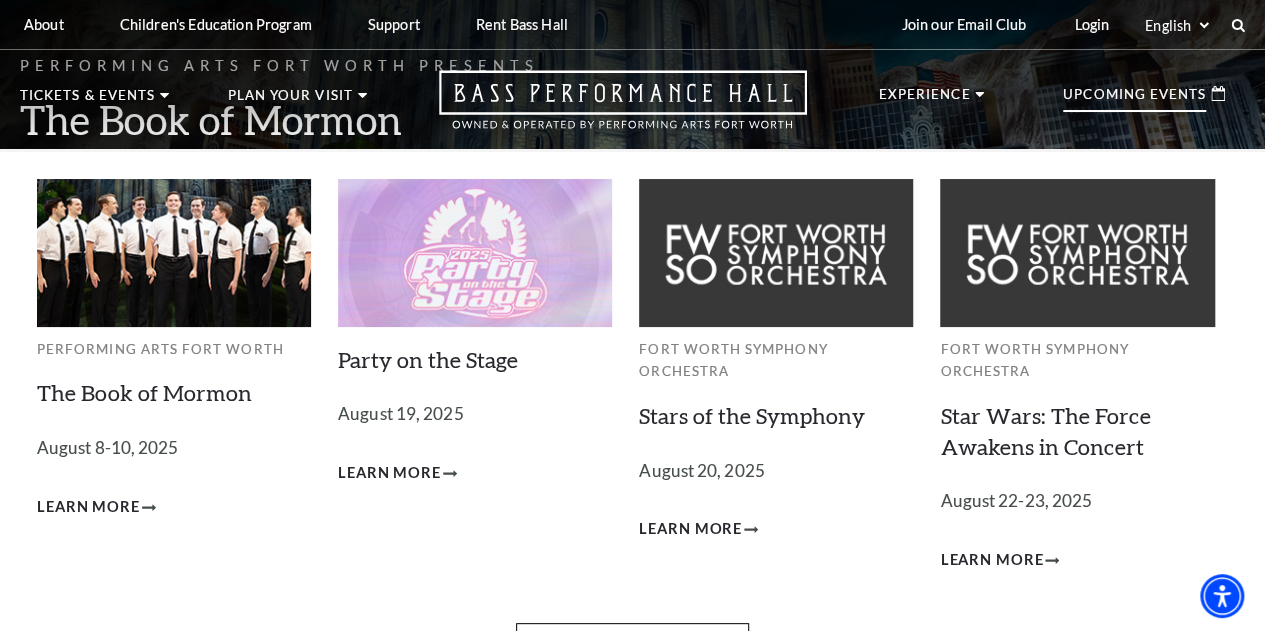 click on "Performing Arts Fort Worth
The Book of Mormon
August 8-10, 2025
Learn More" at bounding box center (174, 376) 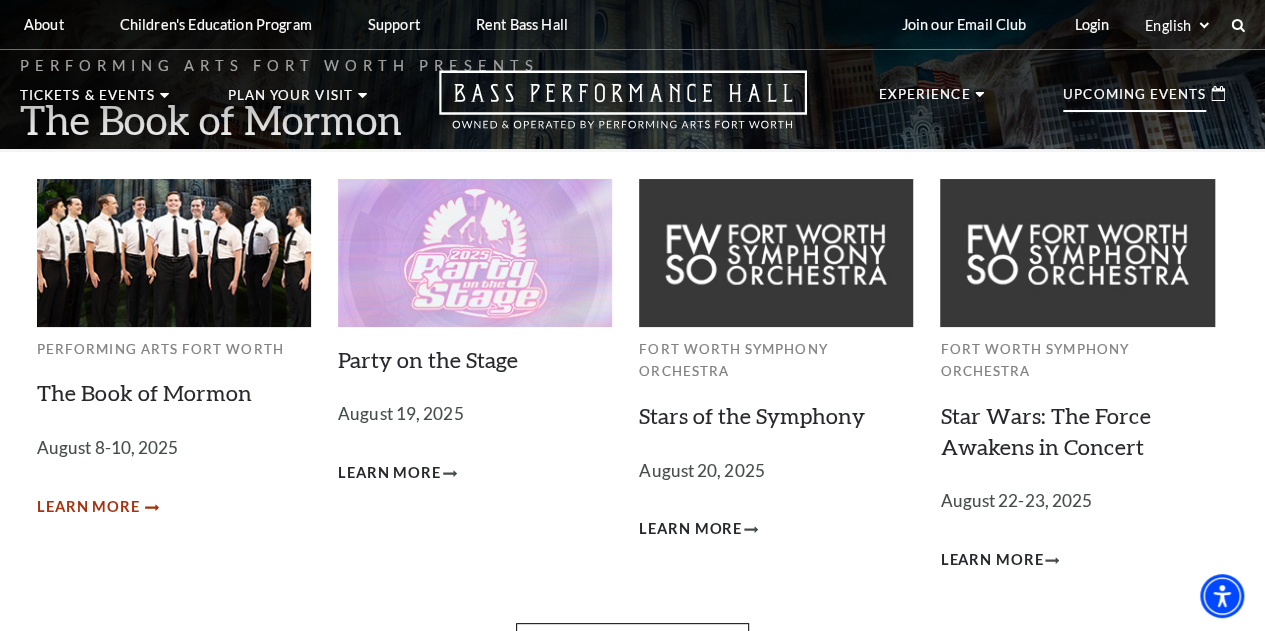 click 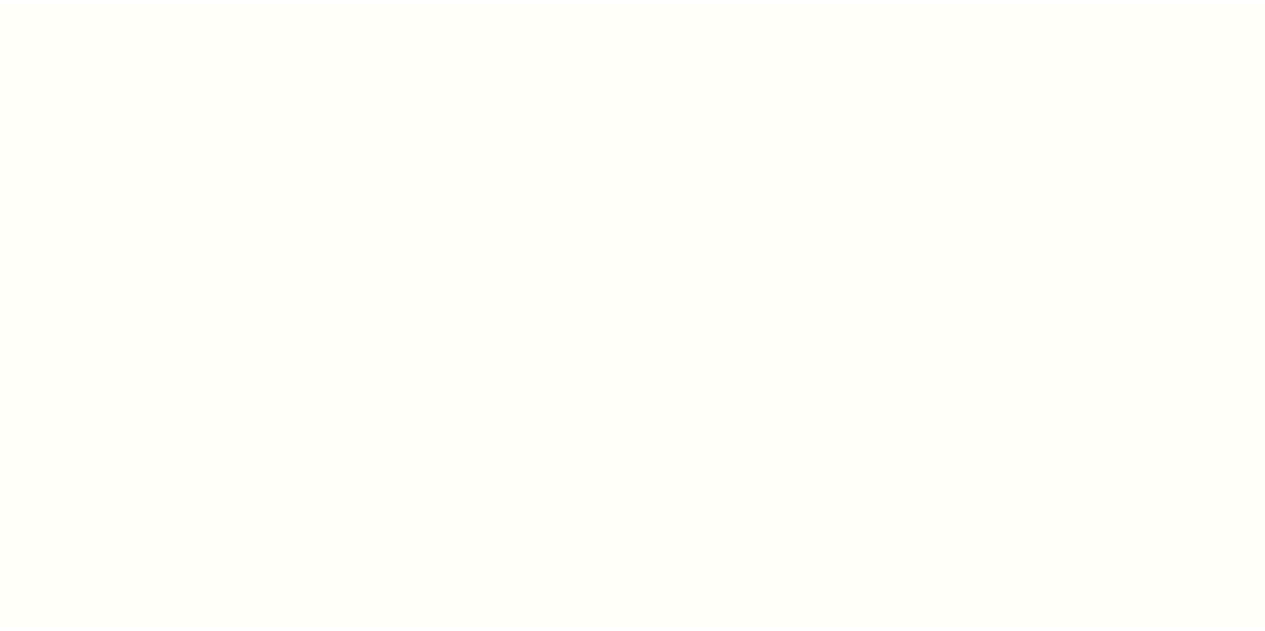 scroll, scrollTop: 0, scrollLeft: 0, axis: both 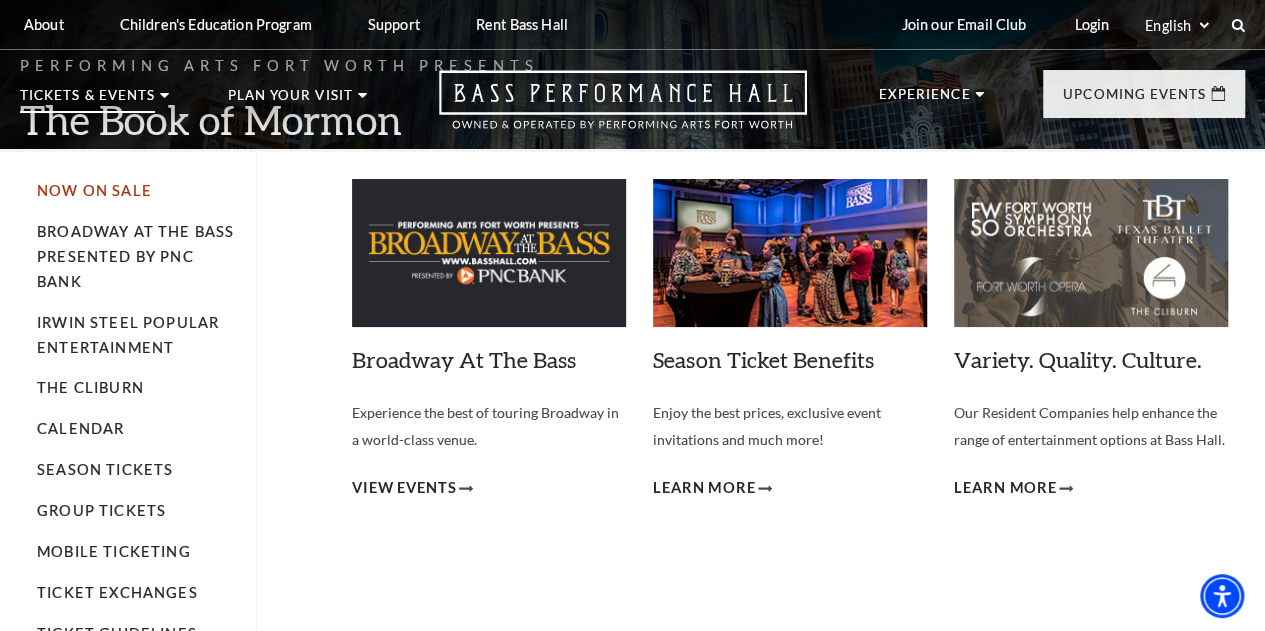click on "Now On Sale" at bounding box center [94, 190] 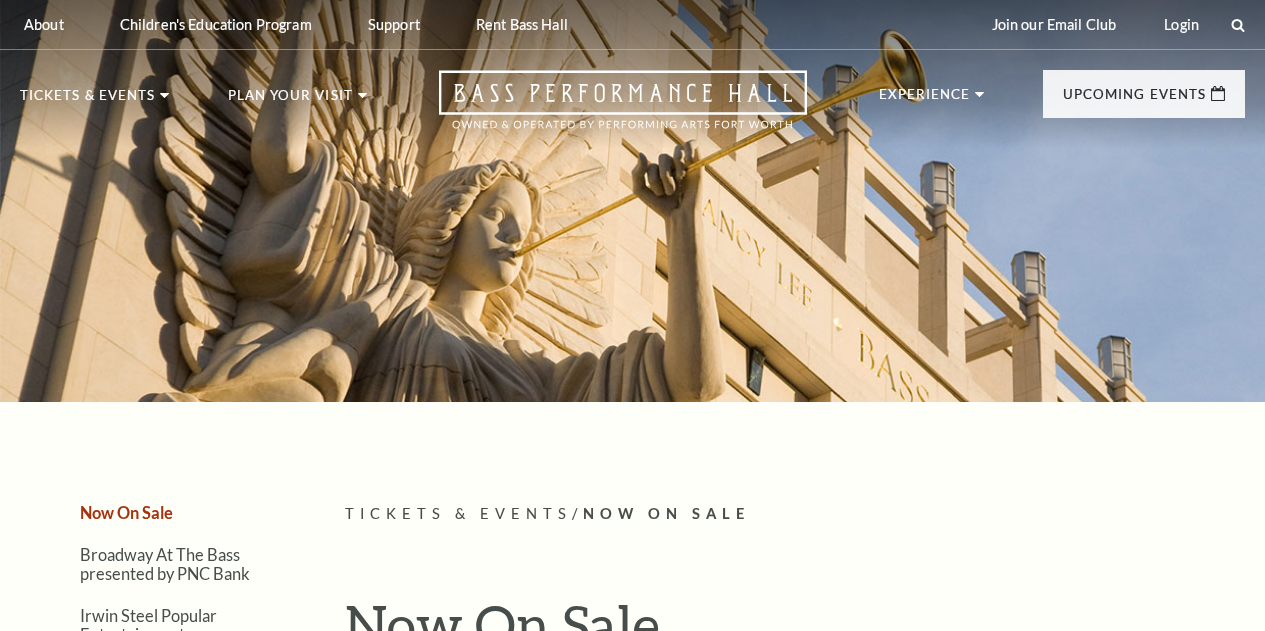scroll, scrollTop: 0, scrollLeft: 0, axis: both 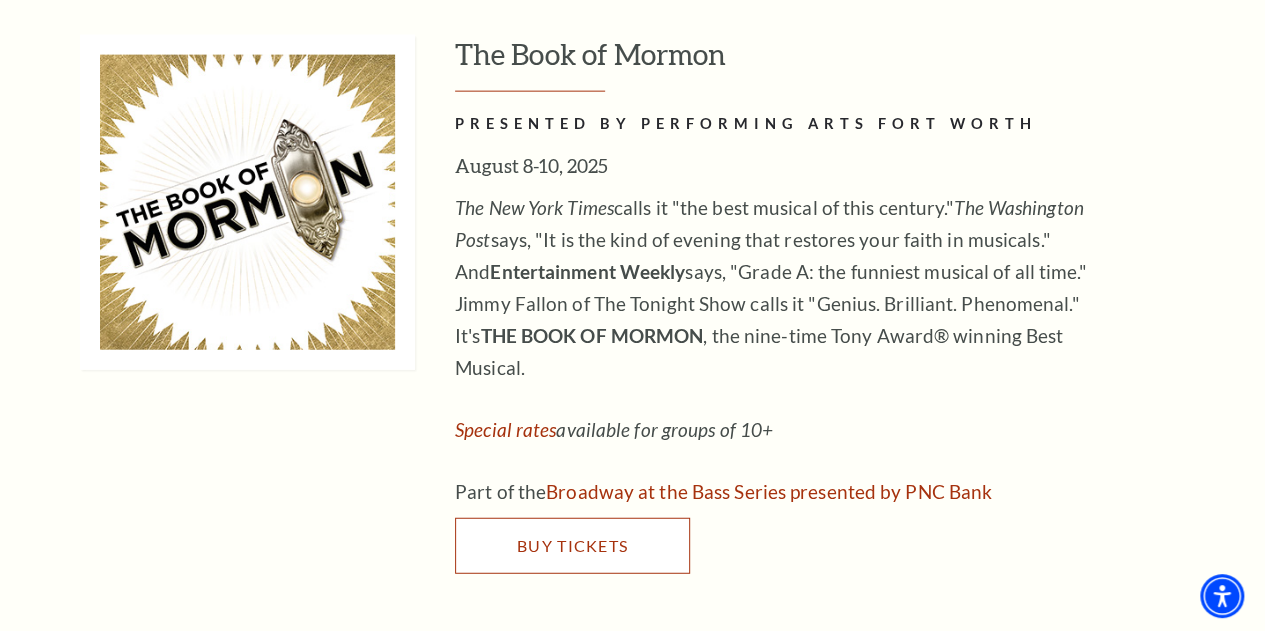 click on "Buy Tickets" at bounding box center (572, 545) 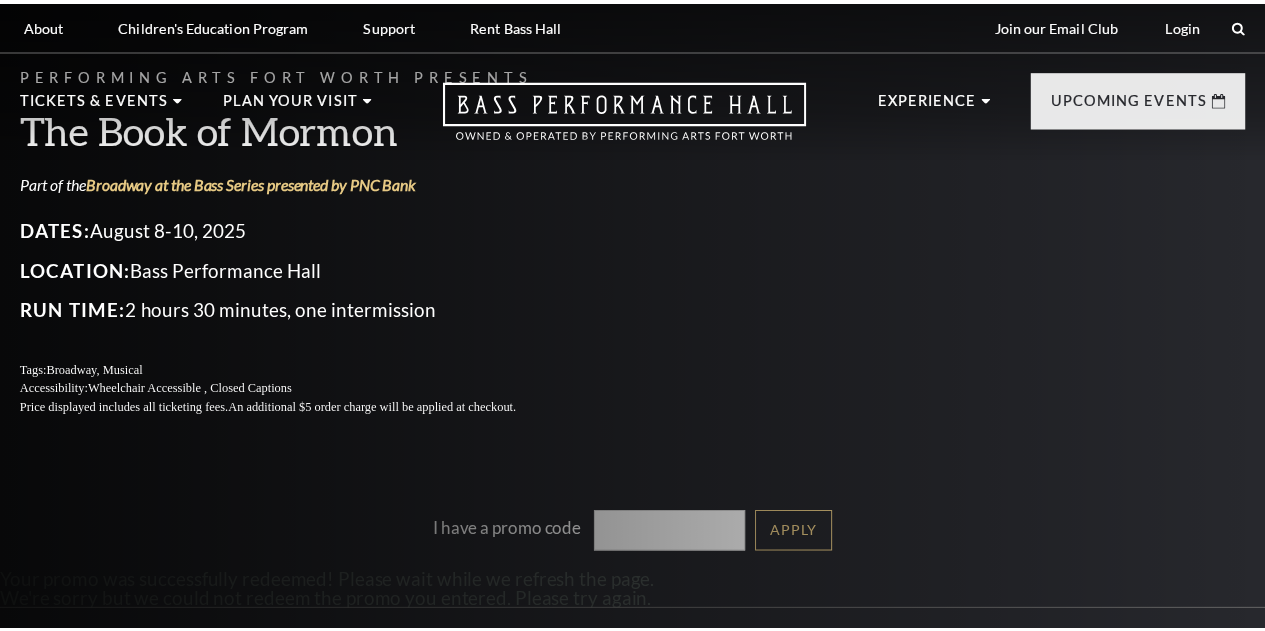 scroll, scrollTop: 0, scrollLeft: 0, axis: both 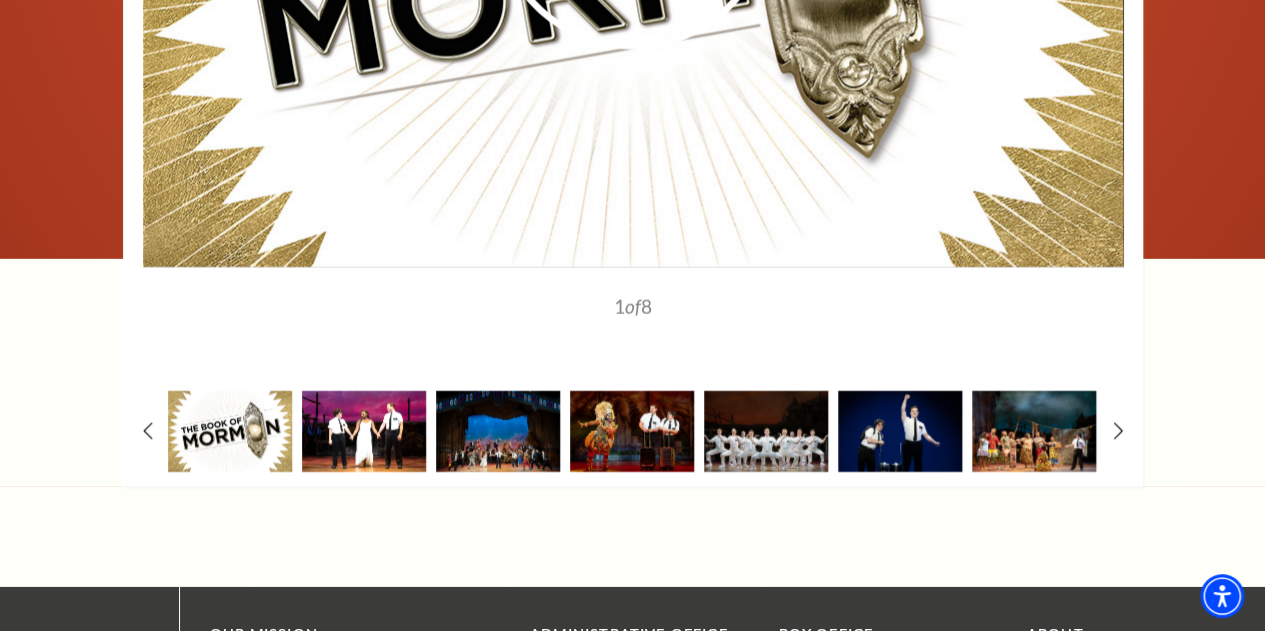 click at bounding box center [364, 431] 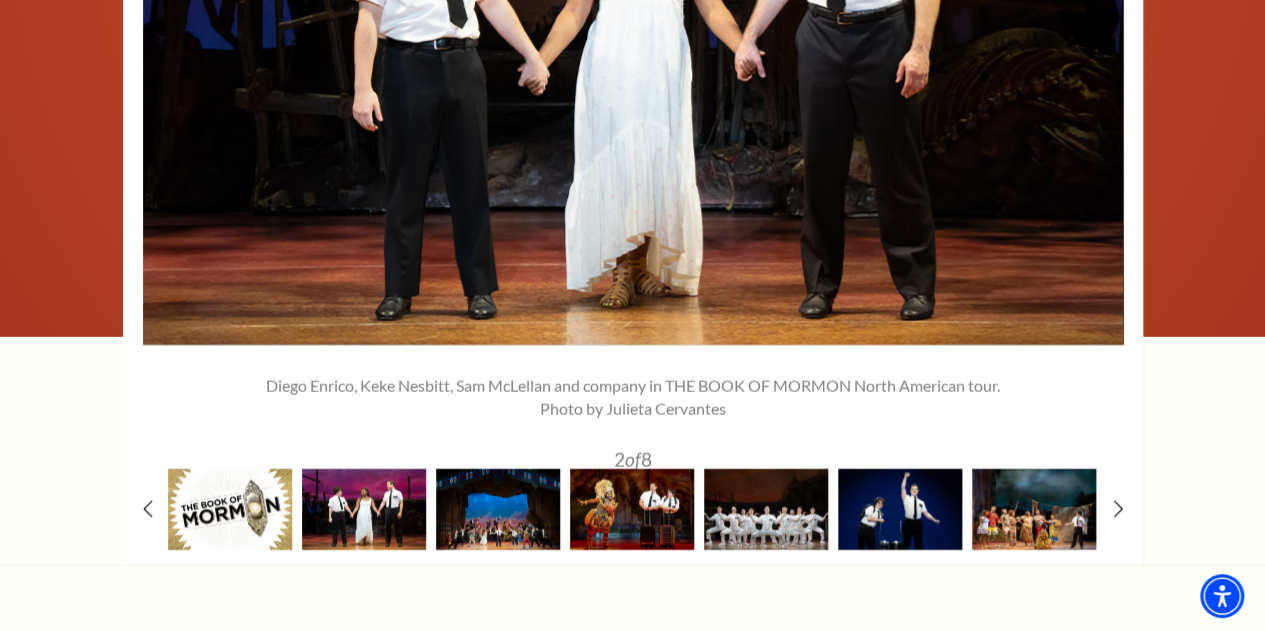 scroll, scrollTop: 2872, scrollLeft: 0, axis: vertical 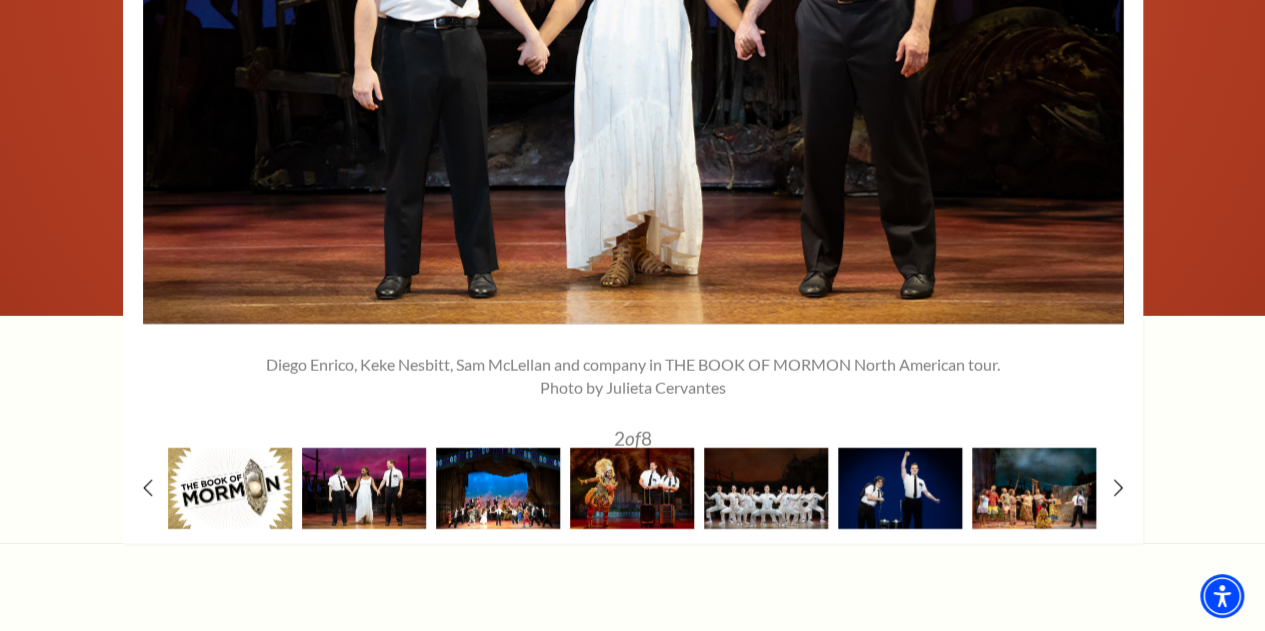 click at bounding box center [498, 488] 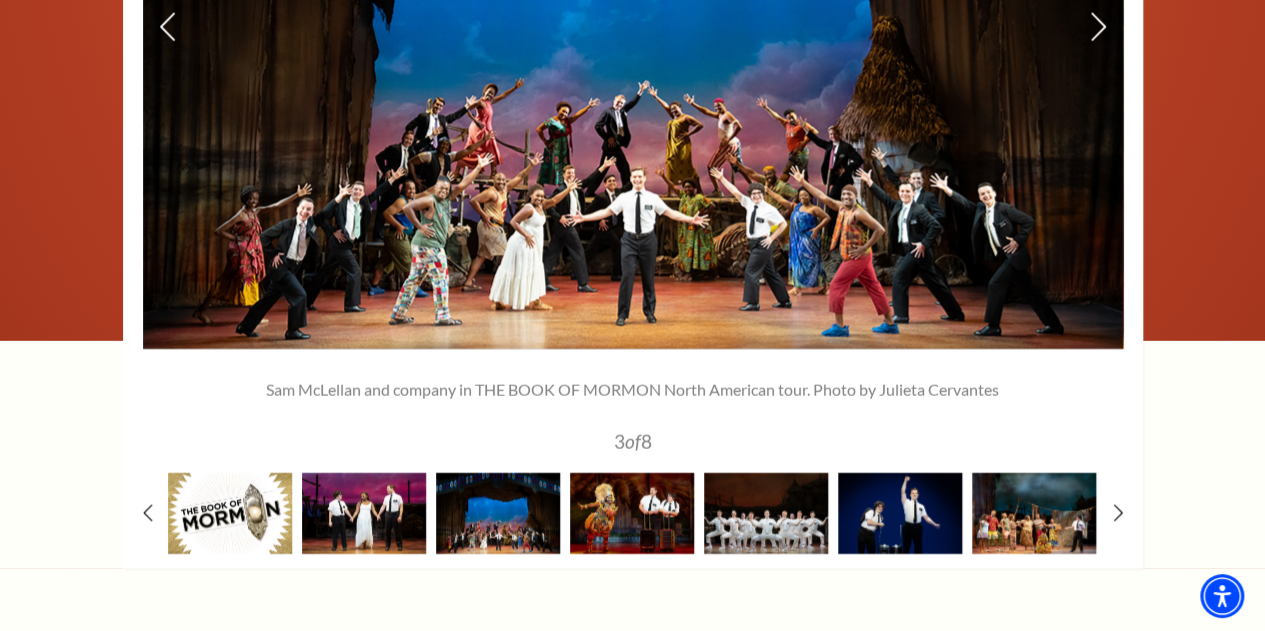 scroll, scrollTop: 2850, scrollLeft: 0, axis: vertical 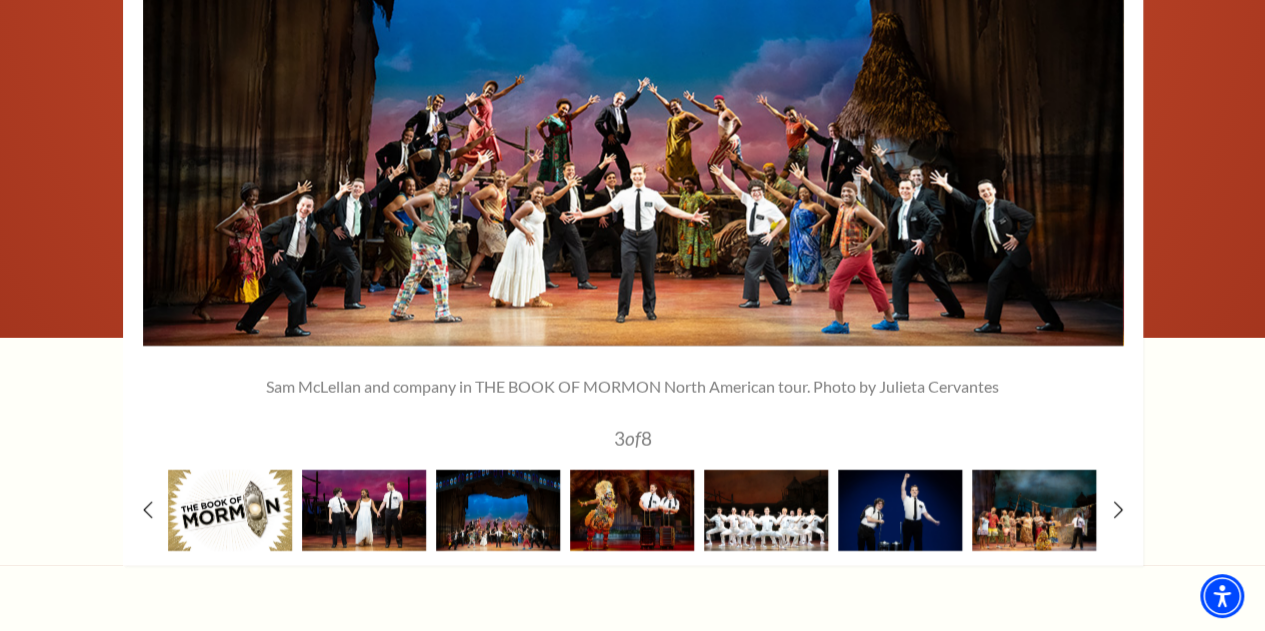 click at bounding box center [766, 510] 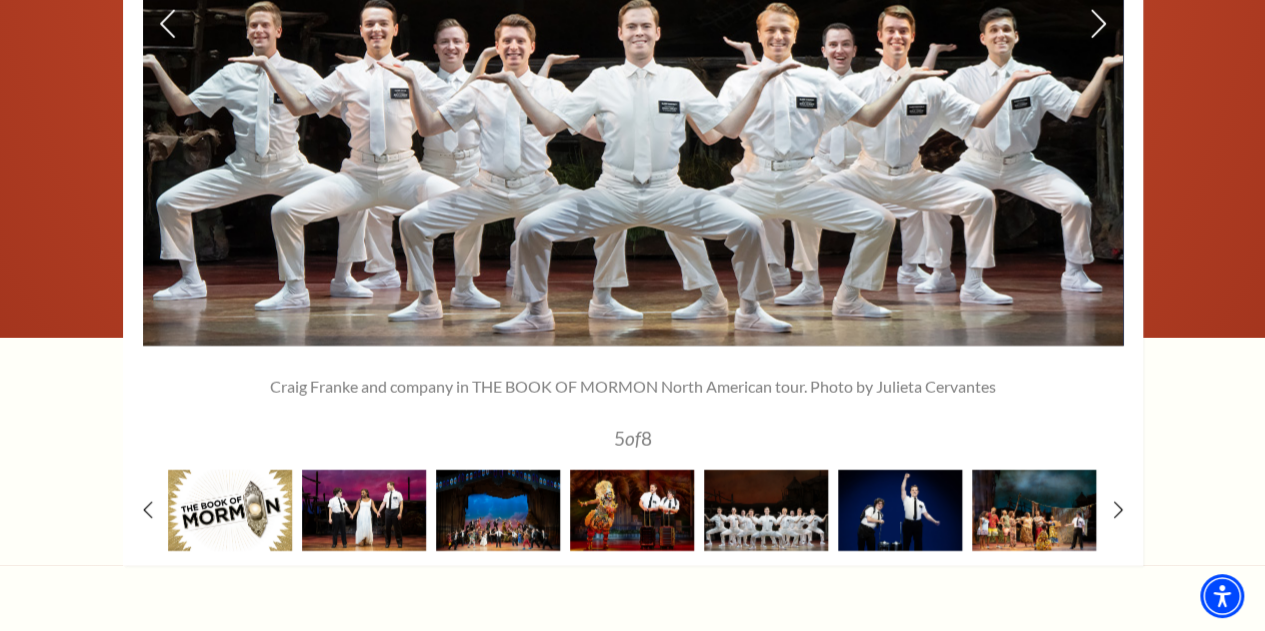 click at bounding box center (633, 25) 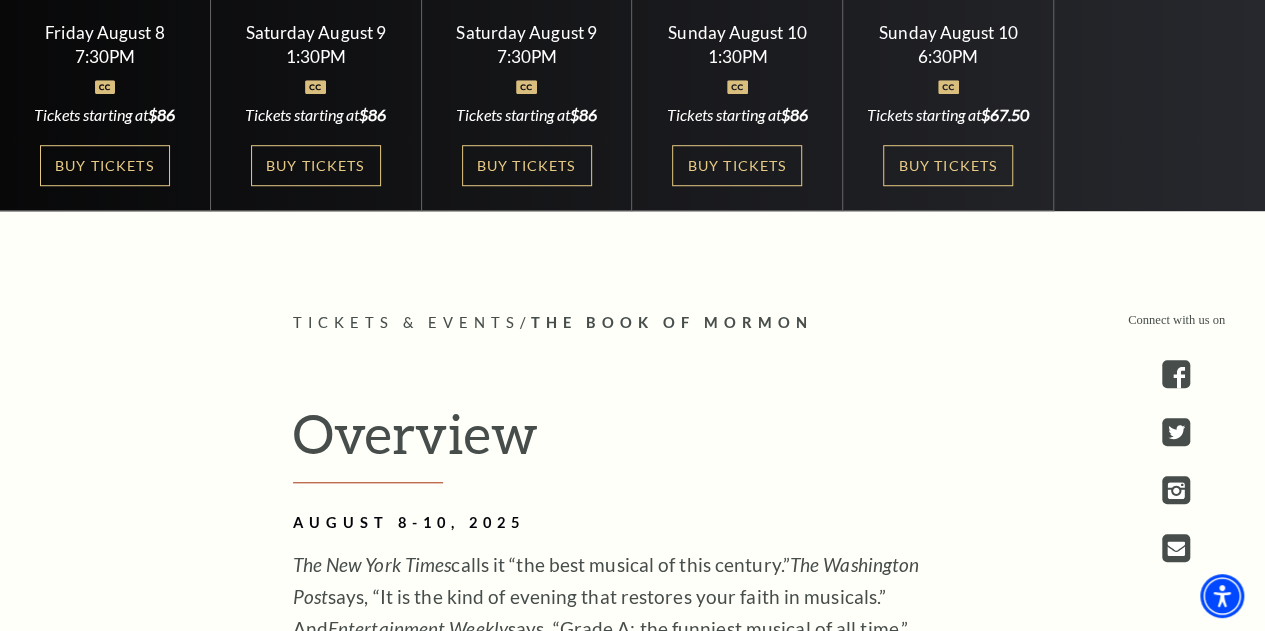 scroll, scrollTop: 427, scrollLeft: 0, axis: vertical 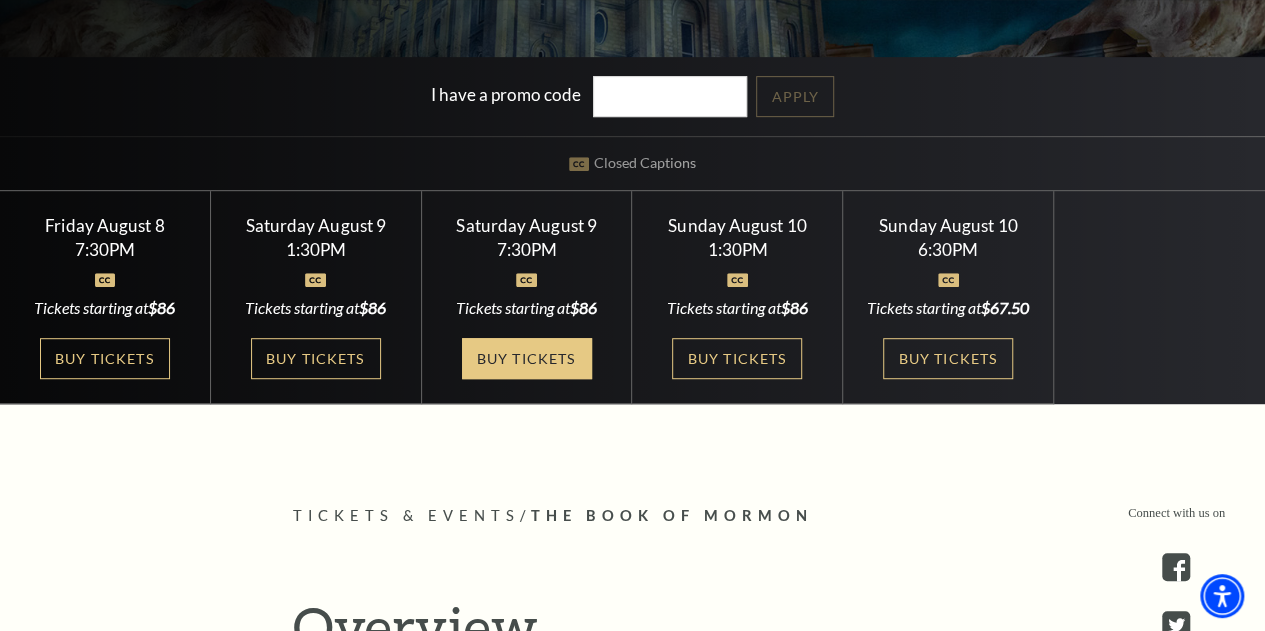 click on "Buy Tickets" at bounding box center [527, 358] 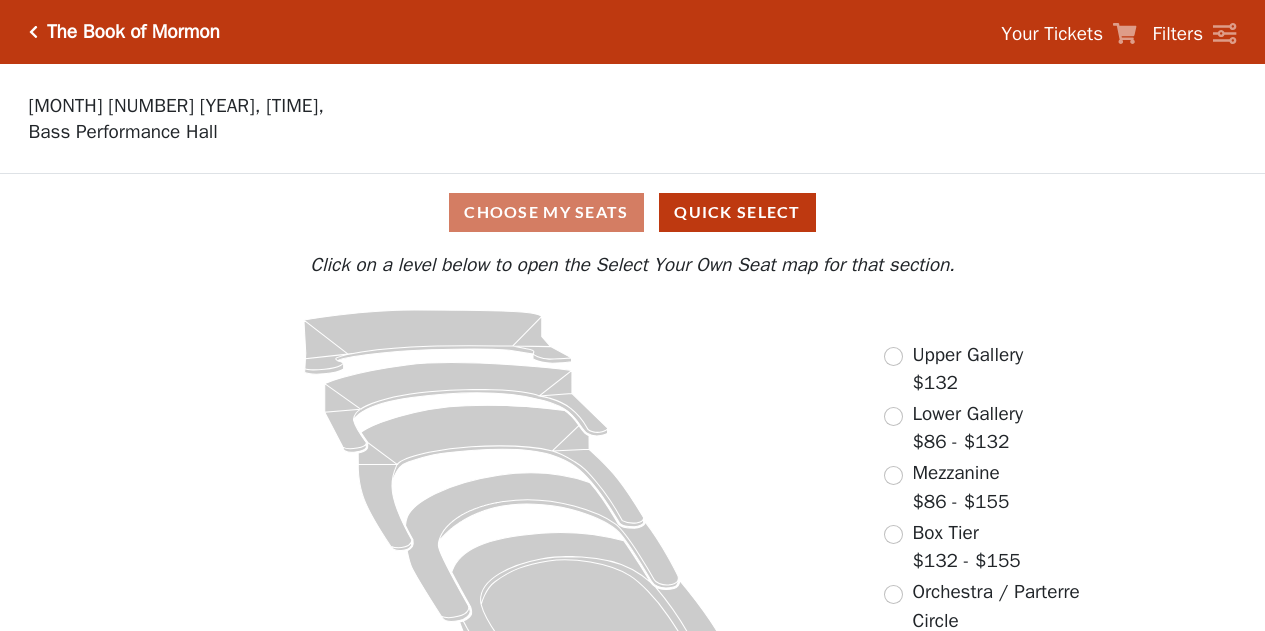 scroll, scrollTop: 0, scrollLeft: 0, axis: both 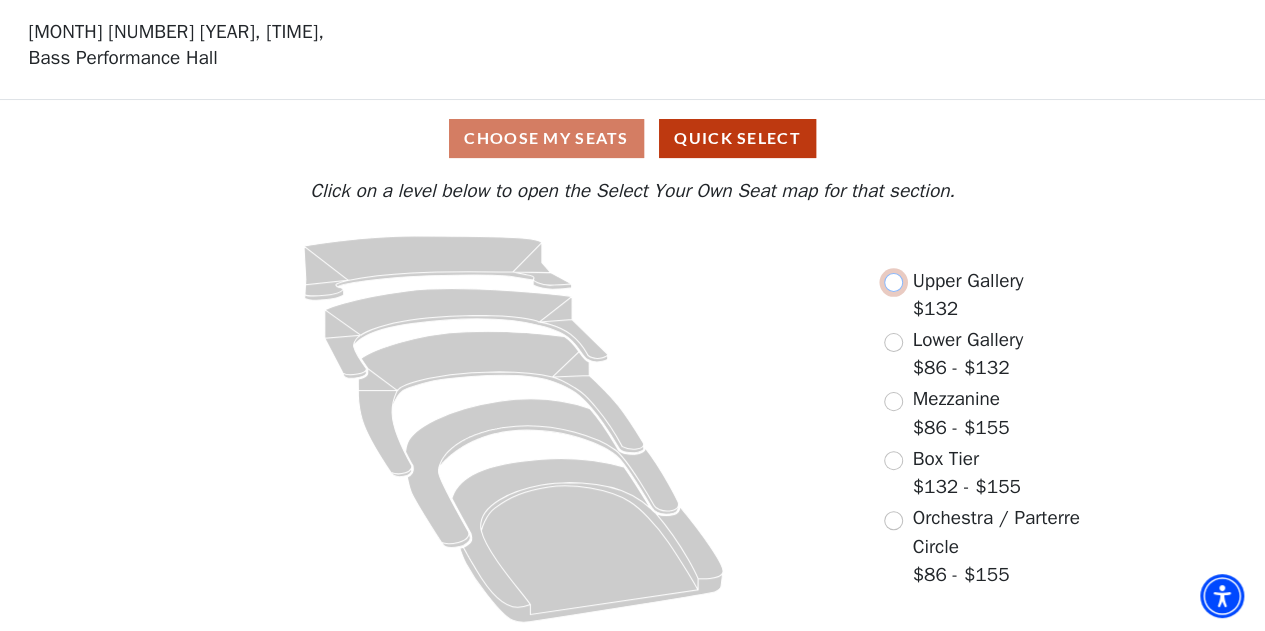 click at bounding box center [893, 282] 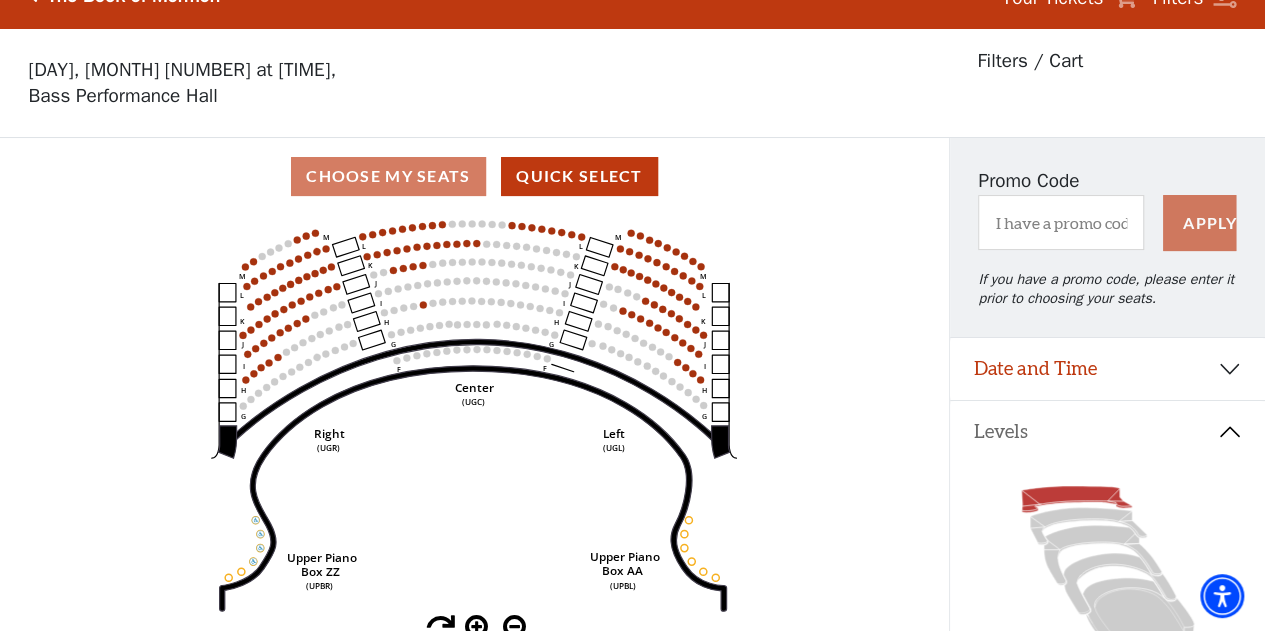 scroll, scrollTop: 39, scrollLeft: 0, axis: vertical 